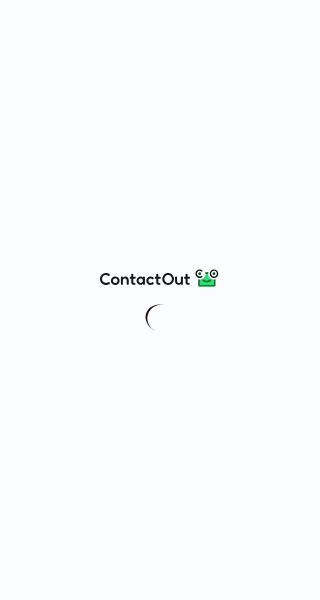 scroll, scrollTop: 0, scrollLeft: 0, axis: both 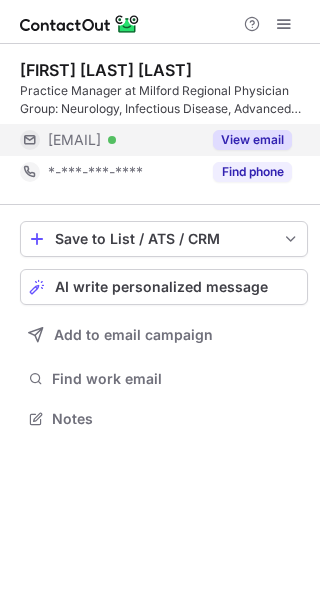 click on "View email" at bounding box center (246, 140) 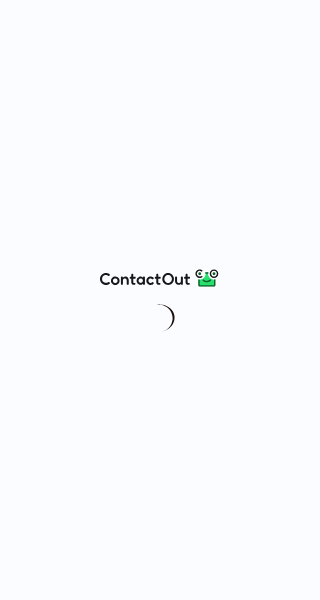 scroll, scrollTop: 0, scrollLeft: 0, axis: both 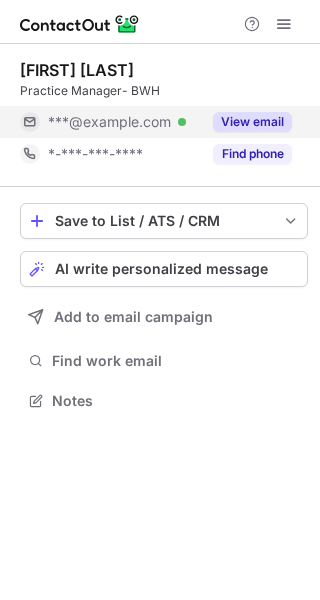 click on "View email" at bounding box center (252, 122) 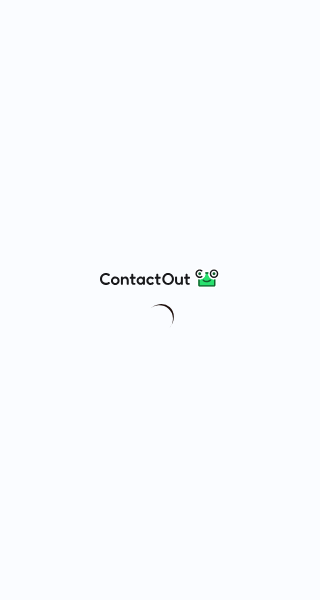 scroll, scrollTop: 0, scrollLeft: 0, axis: both 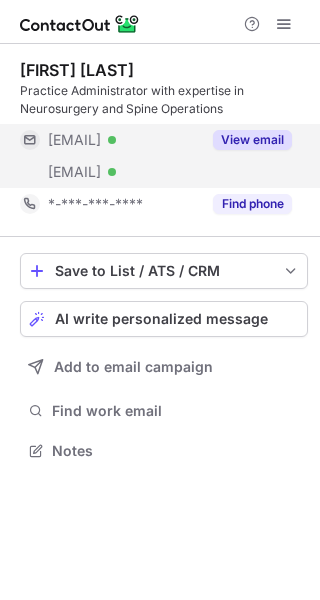 click on "View email" at bounding box center [252, 140] 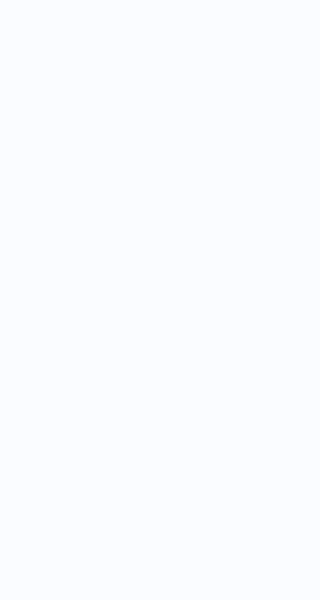 scroll, scrollTop: 0, scrollLeft: 0, axis: both 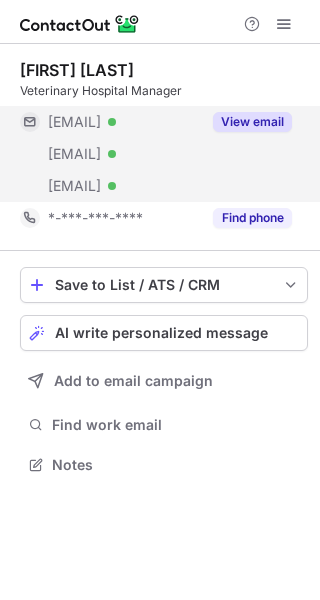 click on "View email" at bounding box center (252, 122) 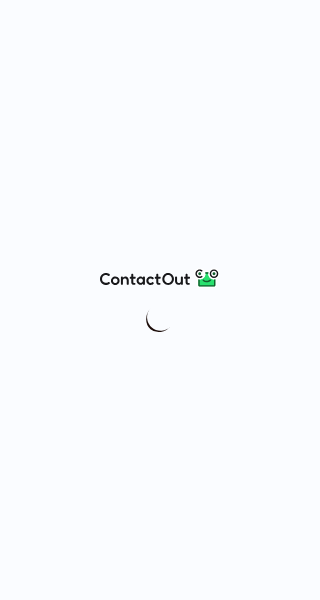 scroll, scrollTop: 0, scrollLeft: 0, axis: both 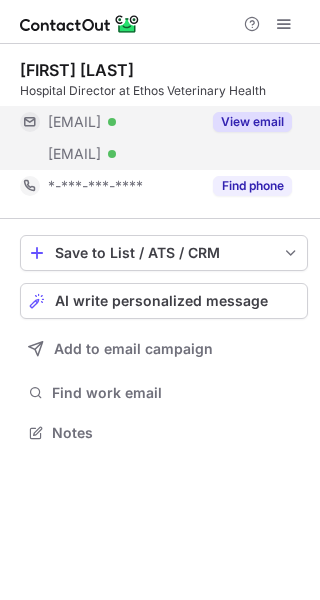 click on "View email" at bounding box center [252, 122] 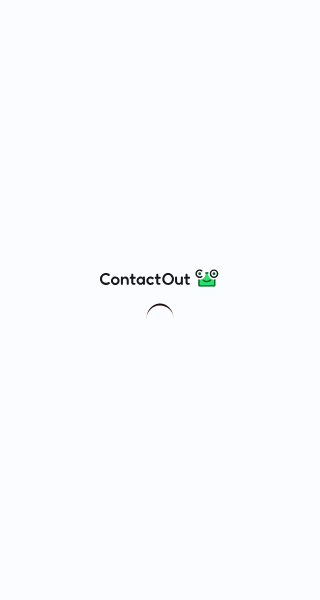 scroll, scrollTop: 0, scrollLeft: 0, axis: both 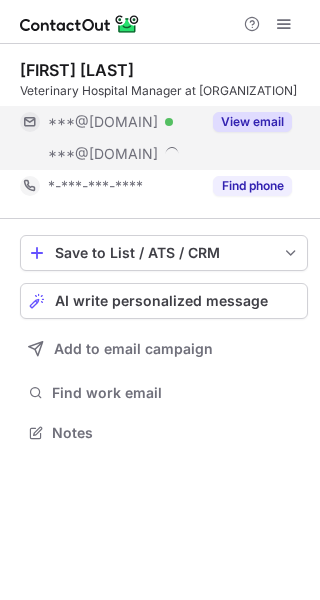 click on "View email" at bounding box center [252, 122] 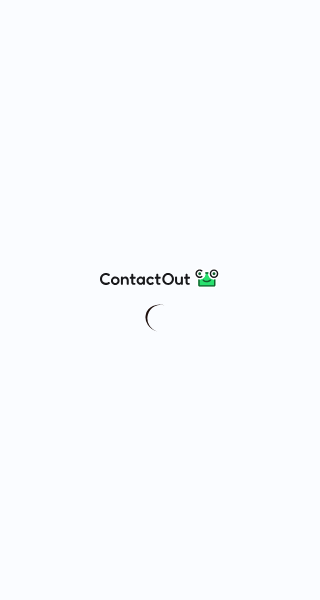 scroll, scrollTop: 0, scrollLeft: 0, axis: both 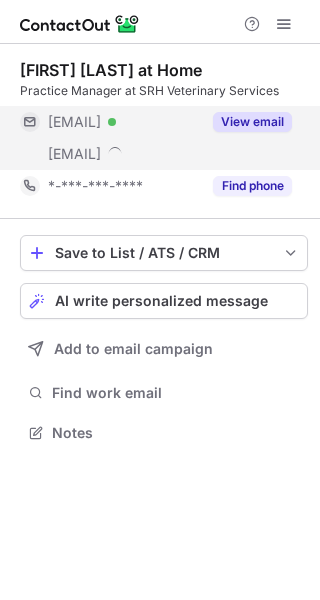 click on "View email" at bounding box center [246, 122] 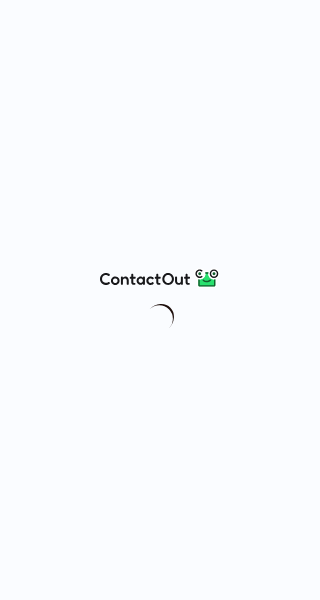scroll, scrollTop: 0, scrollLeft: 0, axis: both 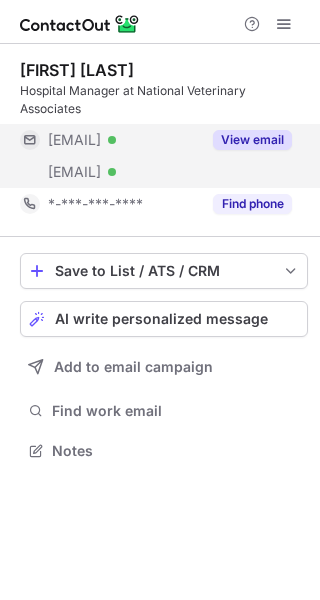click on "View email" at bounding box center (252, 140) 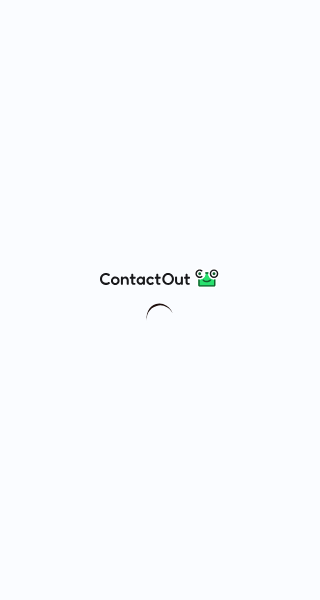 scroll, scrollTop: 0, scrollLeft: 0, axis: both 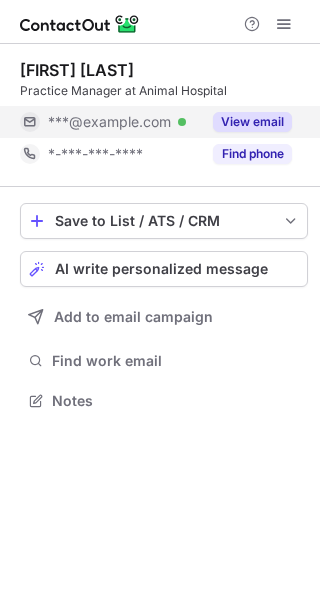 click on "View email" at bounding box center (252, 122) 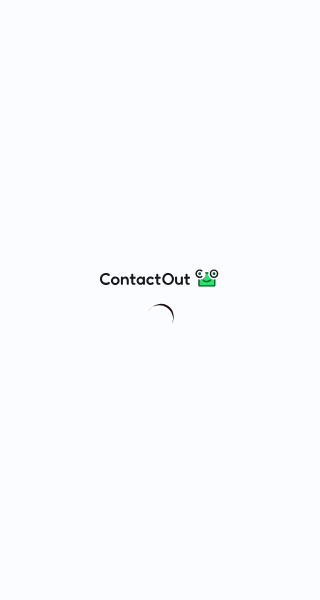scroll, scrollTop: 0, scrollLeft: 0, axis: both 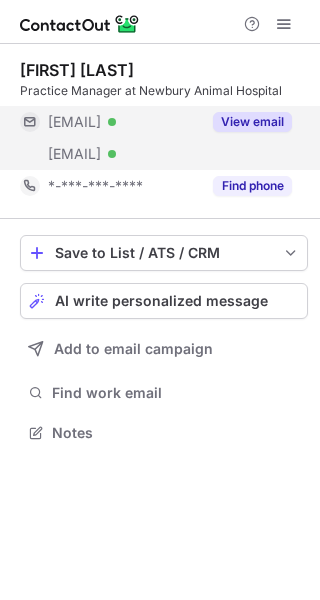 click on "View email" at bounding box center (252, 122) 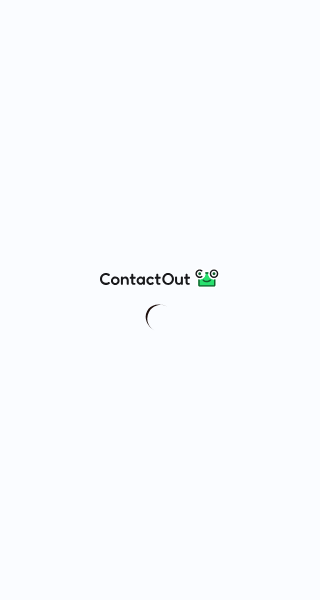scroll, scrollTop: 0, scrollLeft: 0, axis: both 